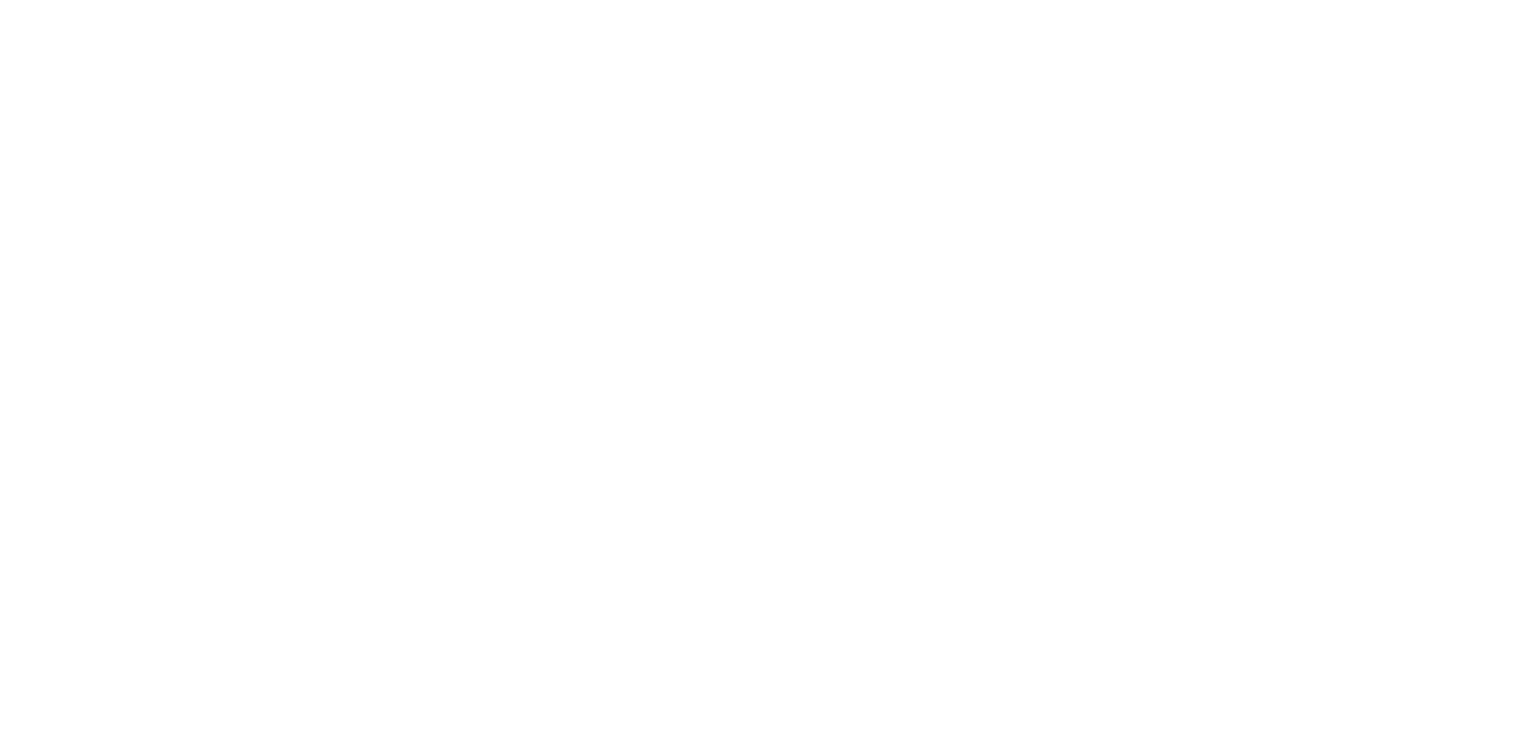 scroll, scrollTop: 0, scrollLeft: 0, axis: both 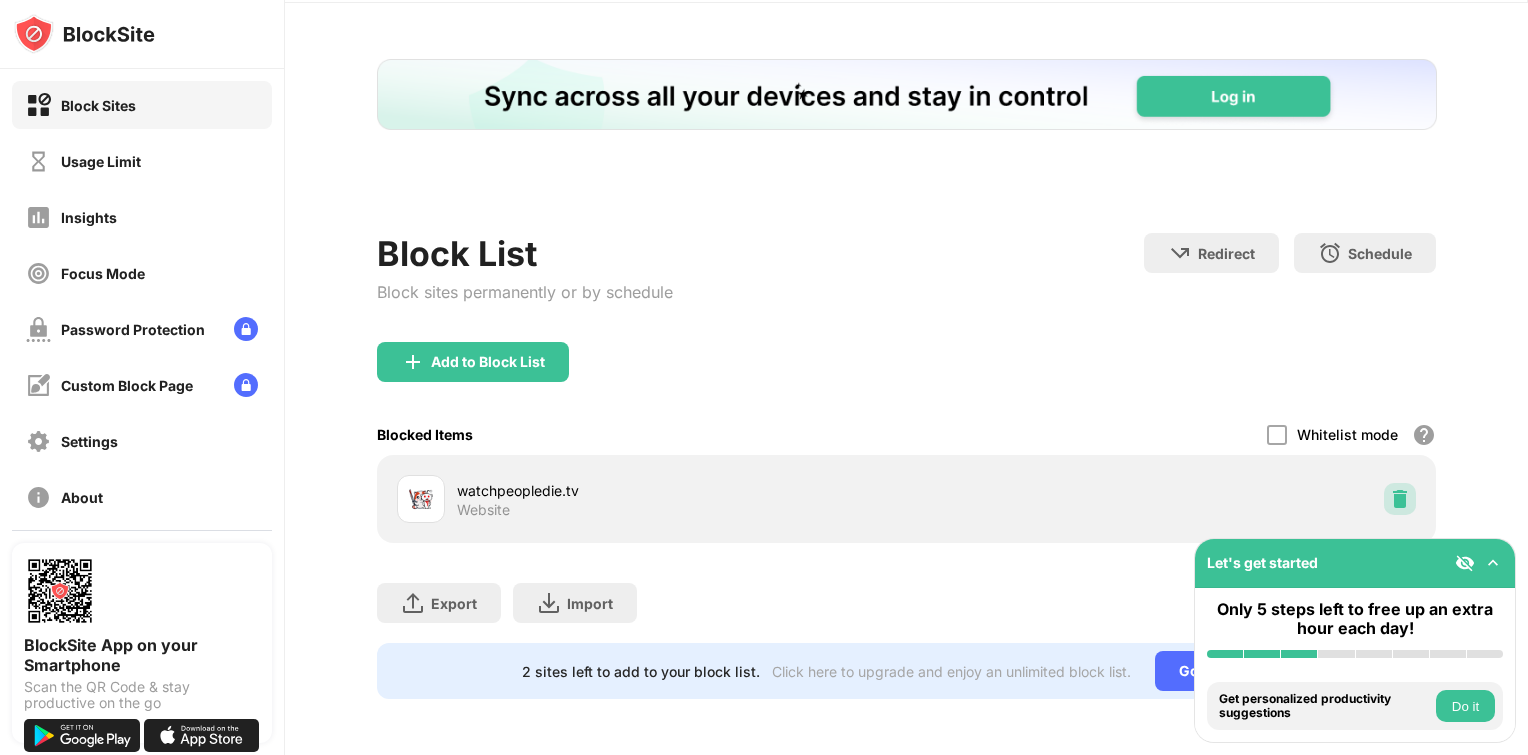 click at bounding box center [1400, 499] 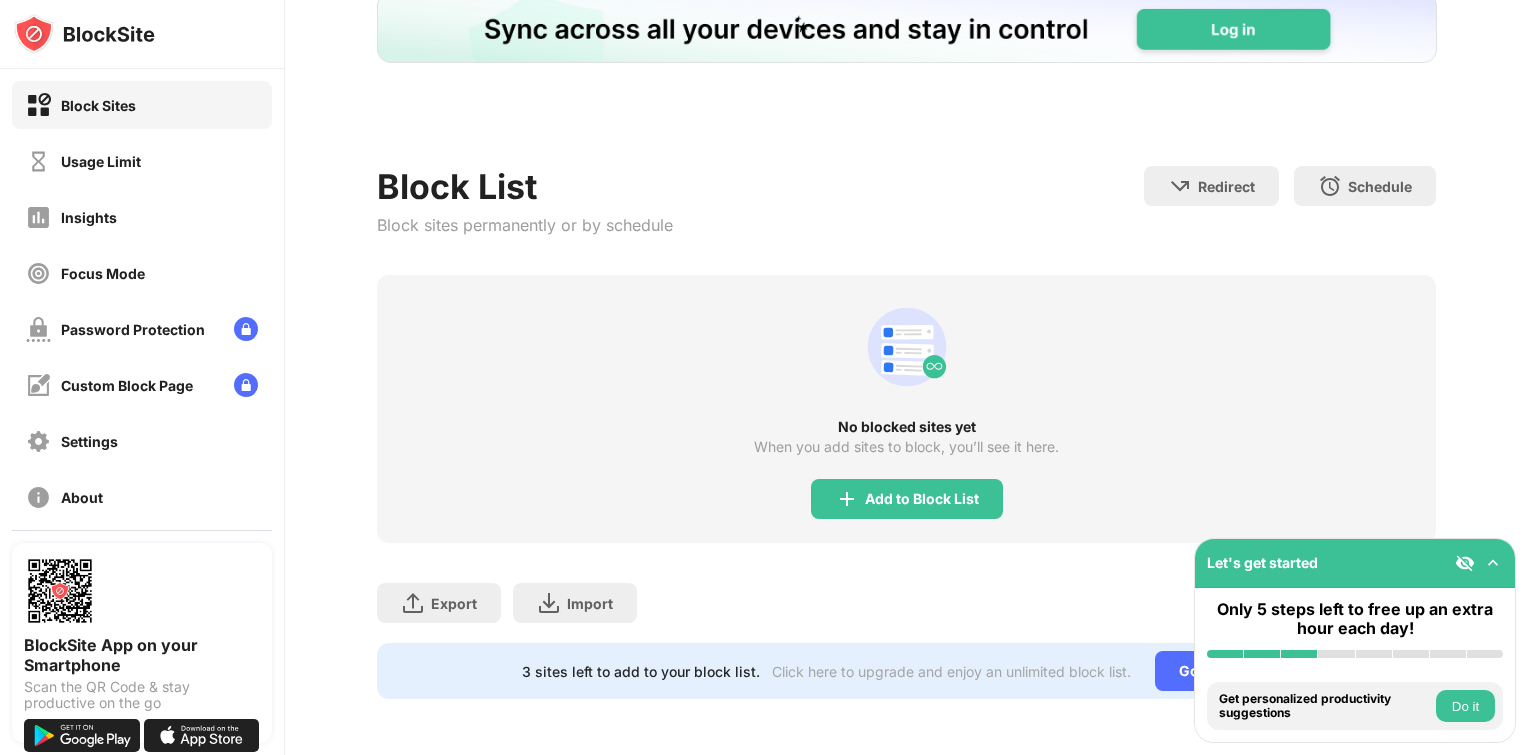 scroll, scrollTop: 147, scrollLeft: 0, axis: vertical 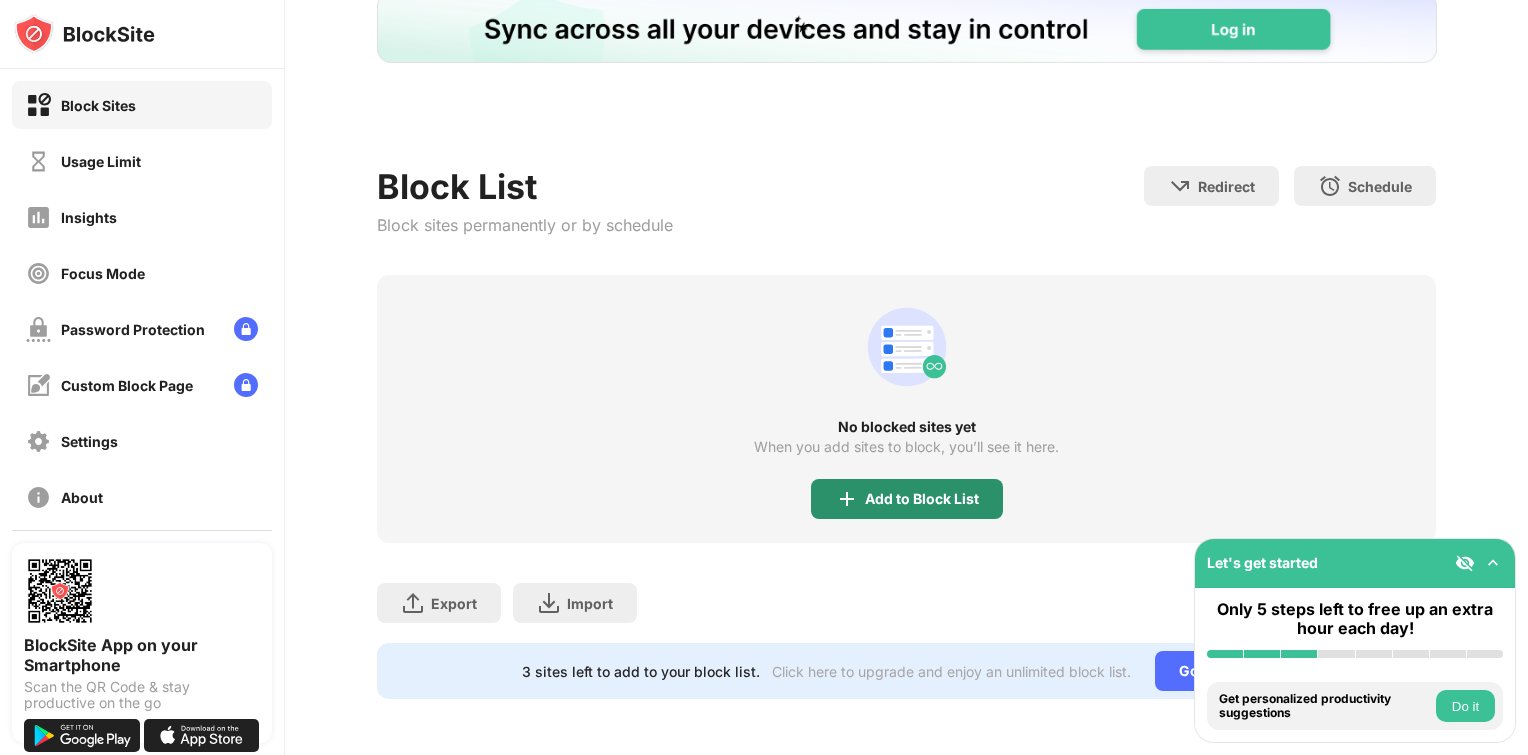 click on "Add to Block List" at bounding box center [907, 499] 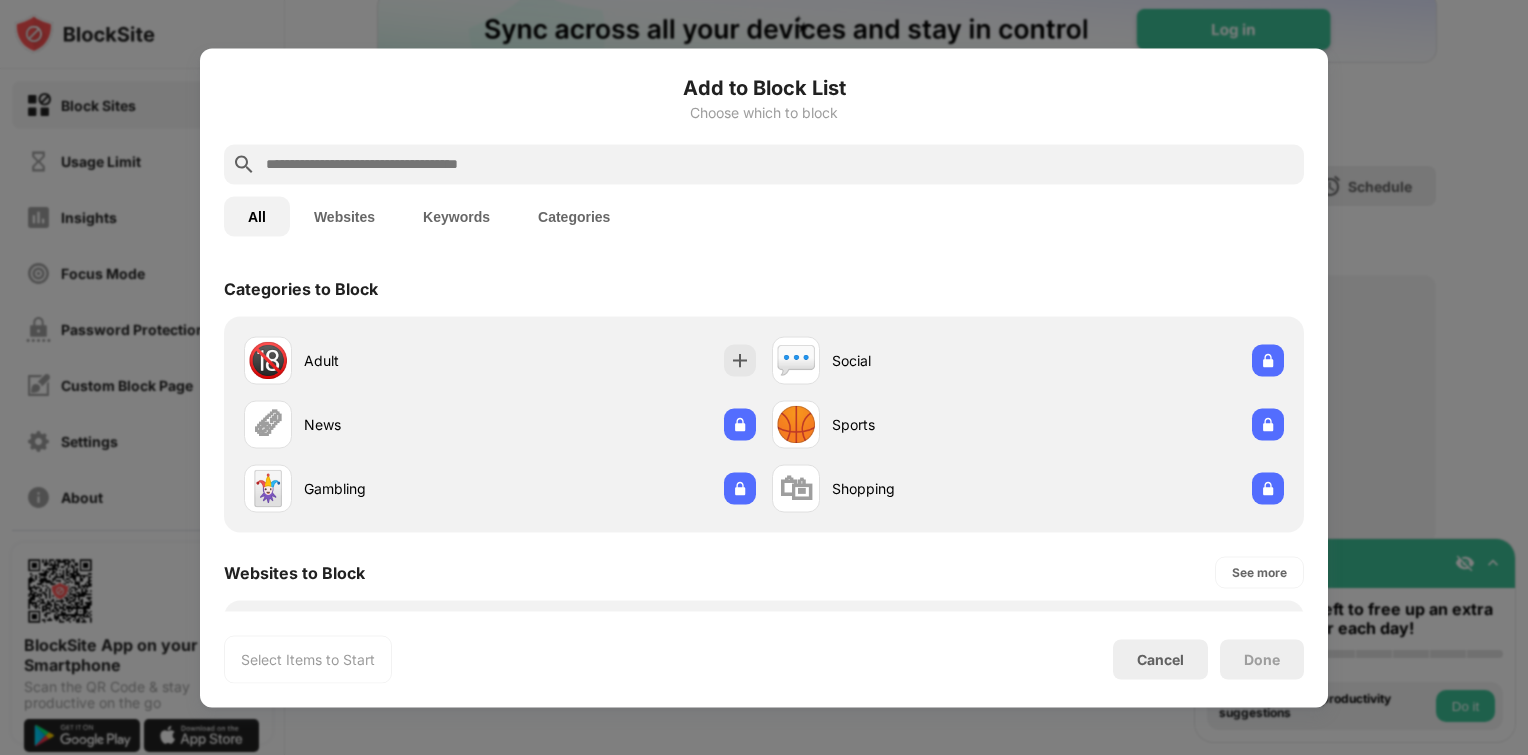 click at bounding box center [780, 164] 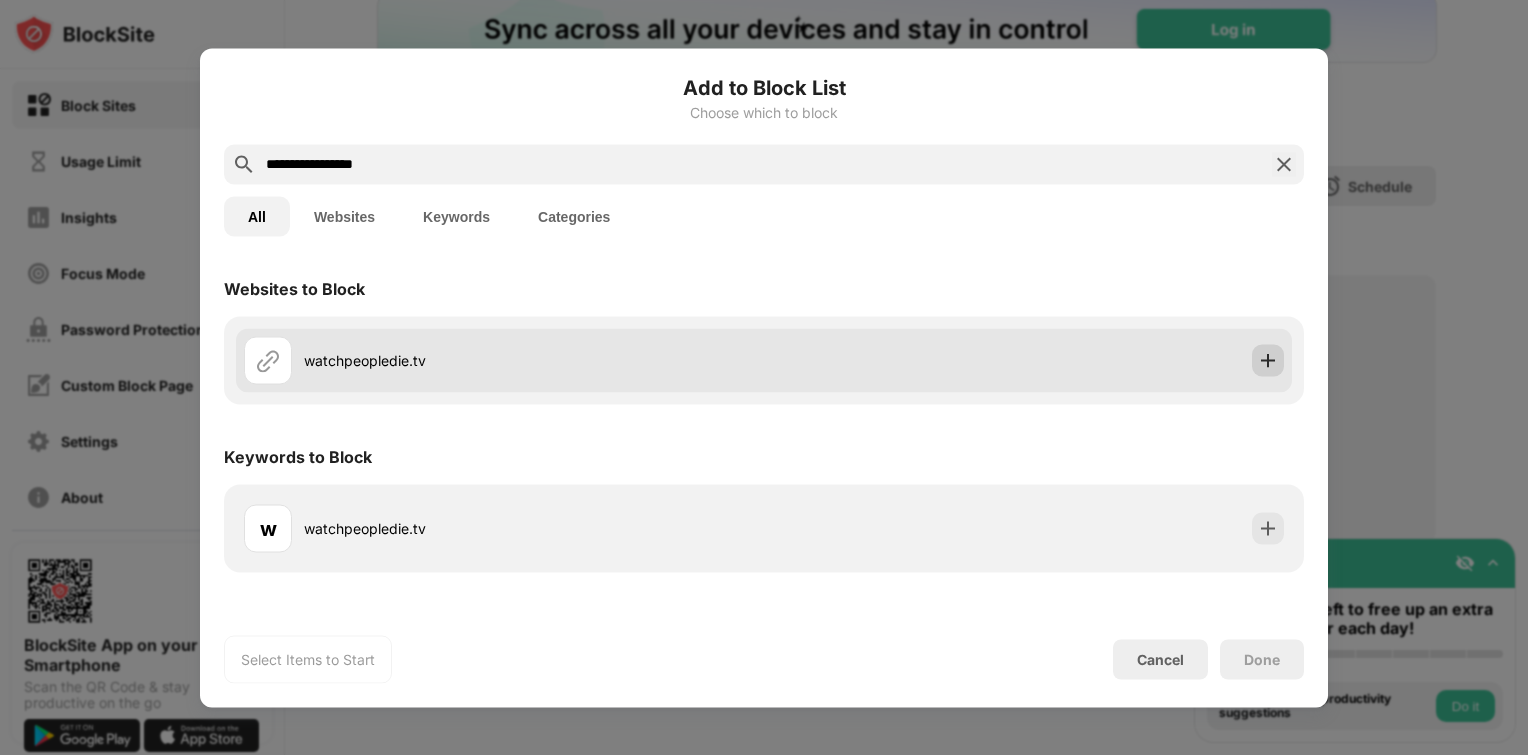 type on "**********" 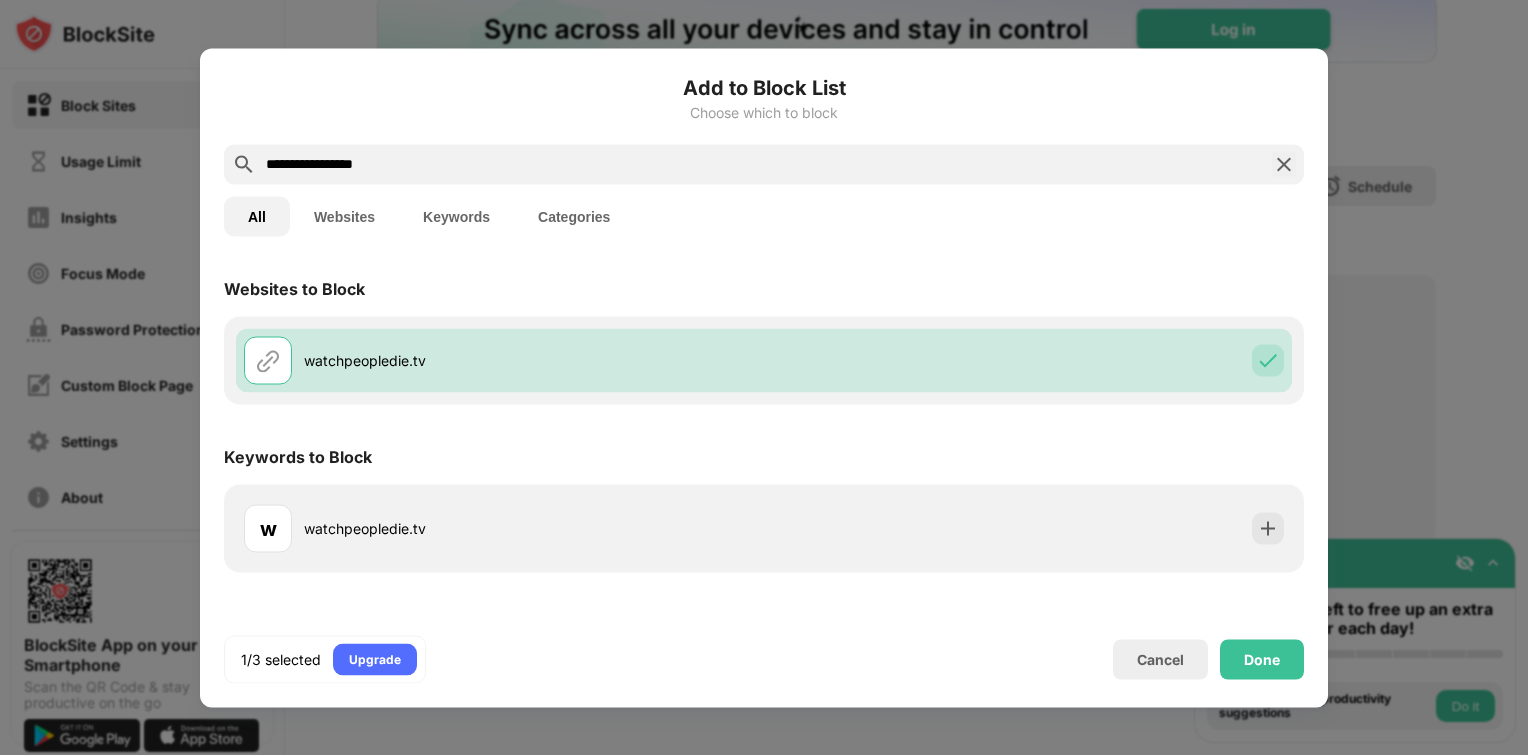 click on "**********" at bounding box center (764, 377) 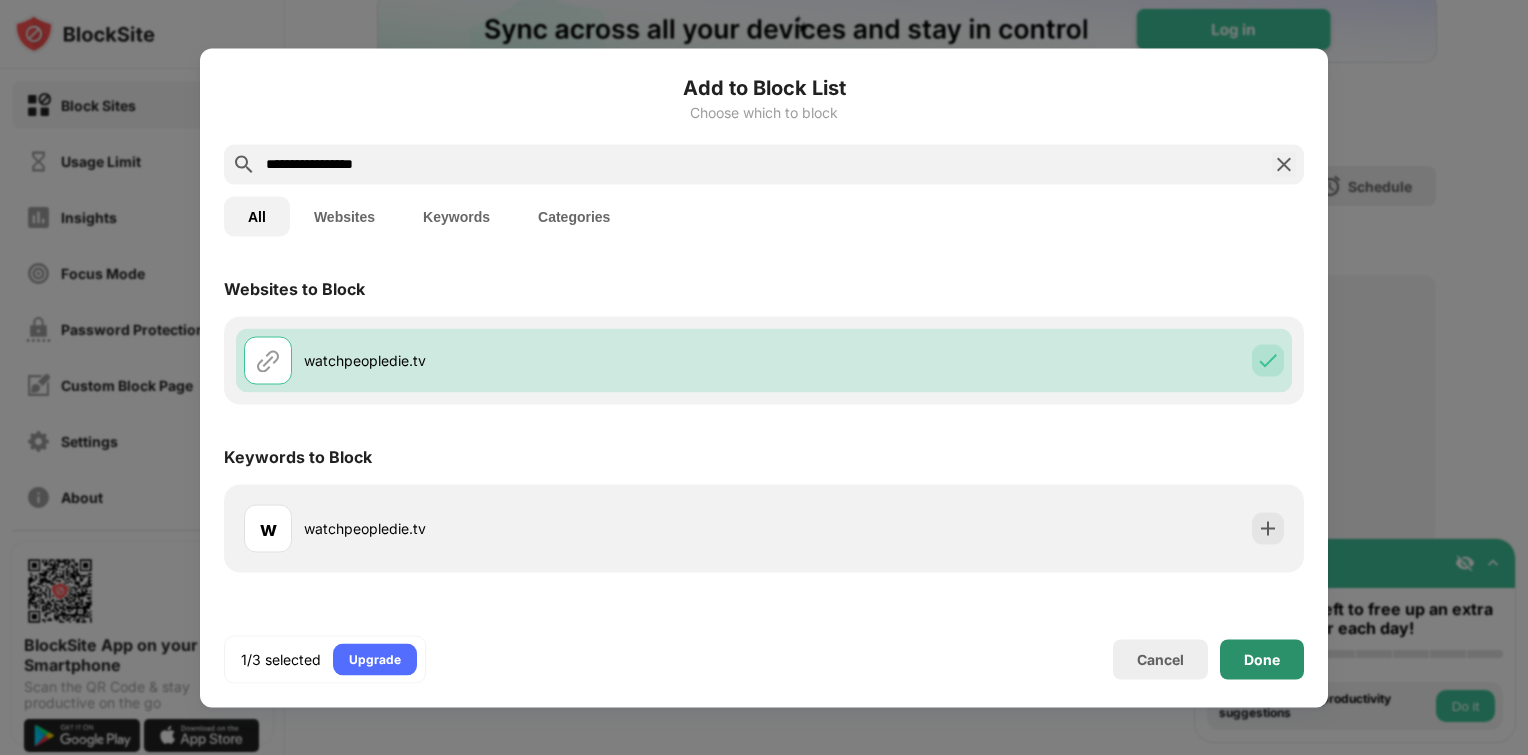 click on "Done" at bounding box center [1262, 659] 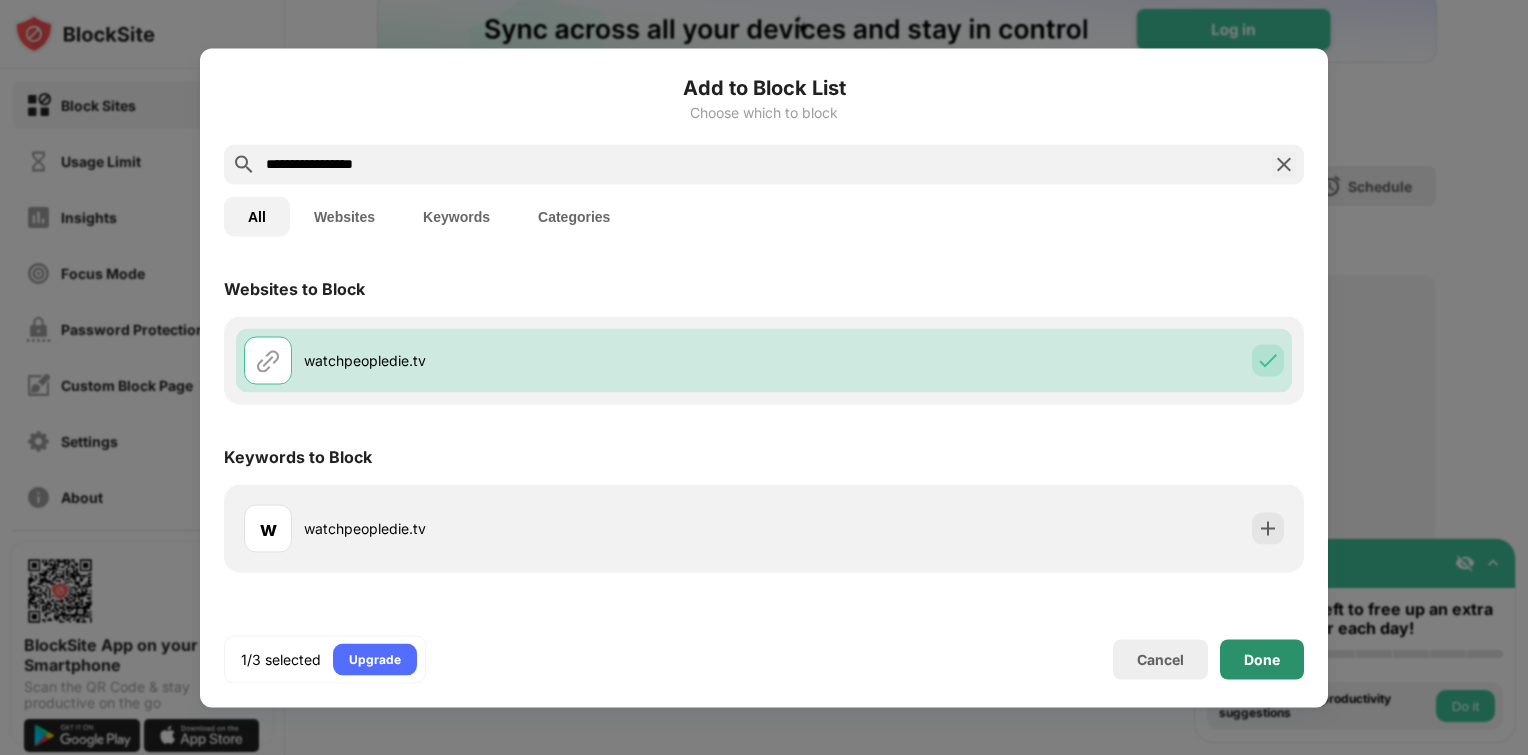 scroll, scrollTop: 80, scrollLeft: 0, axis: vertical 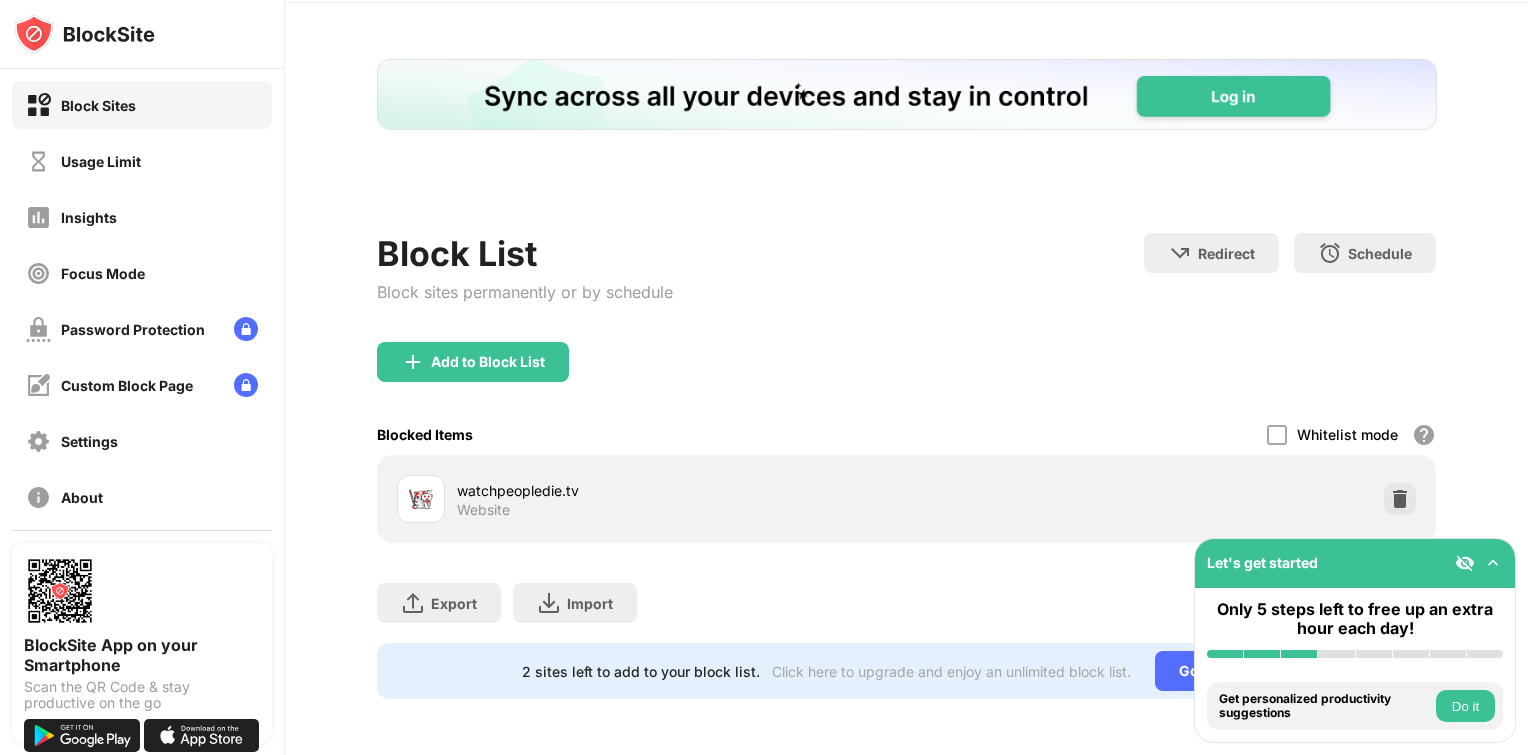 click on "Do it" at bounding box center [1465, 706] 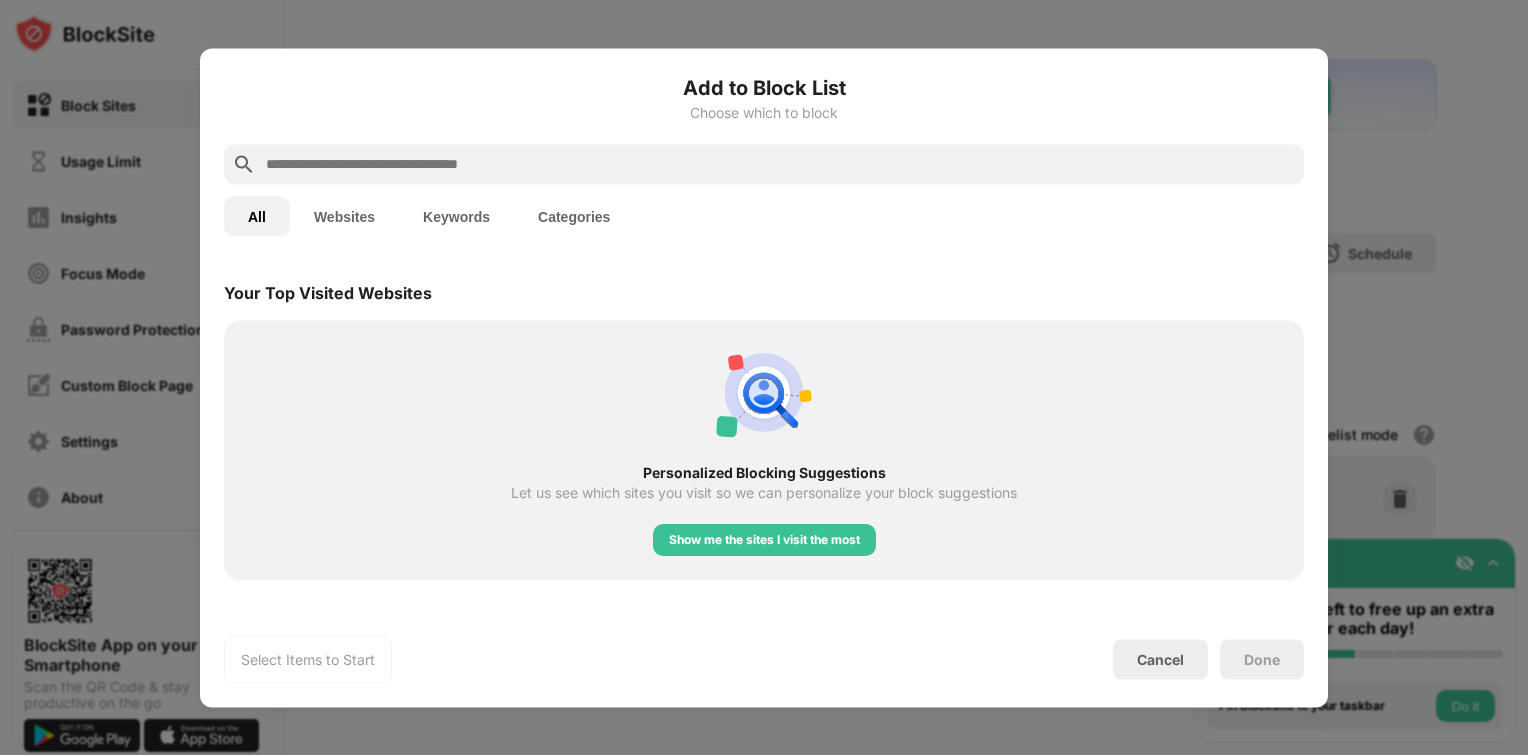 scroll, scrollTop: 696, scrollLeft: 0, axis: vertical 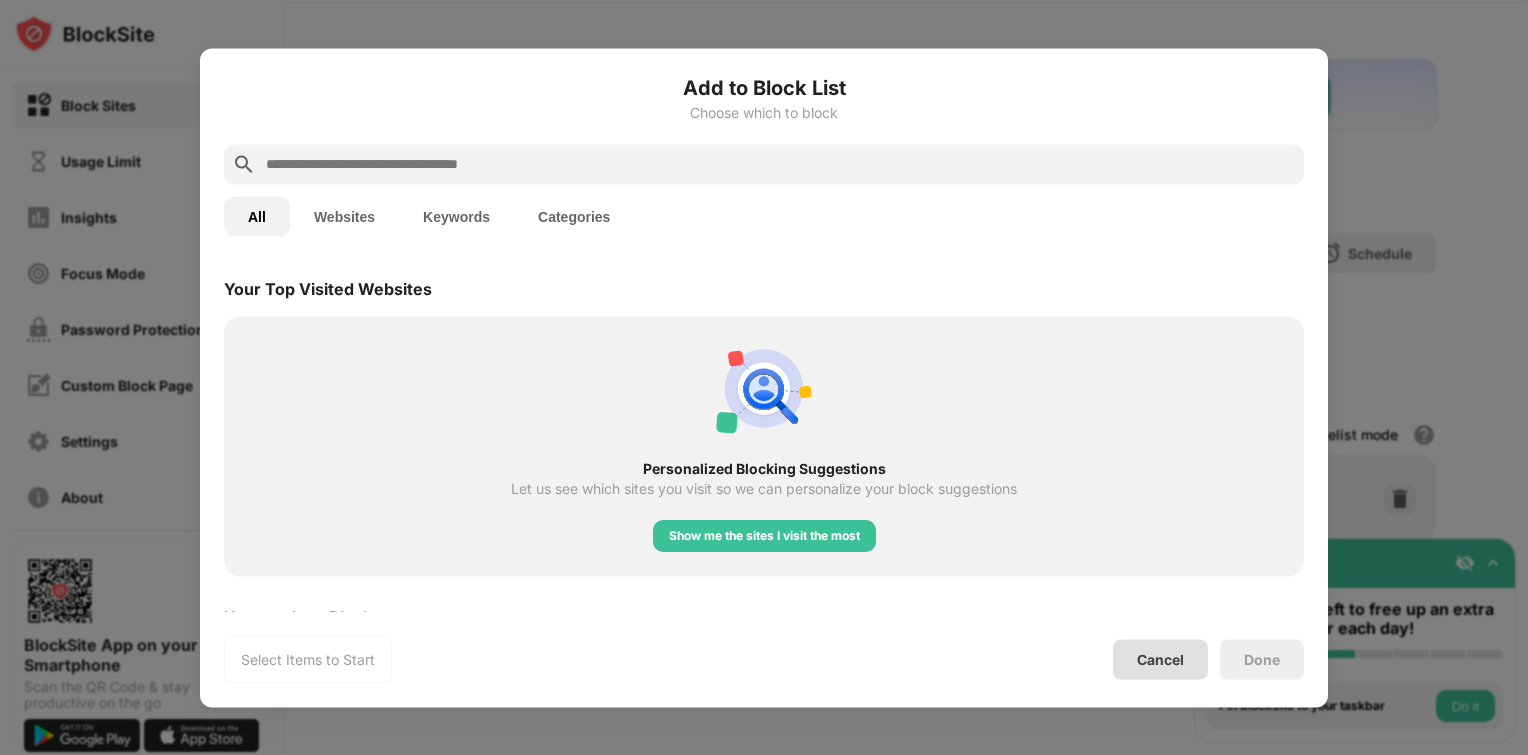 drag, startPoint x: 1160, startPoint y: 669, endPoint x: 1188, endPoint y: 659, distance: 29.732138 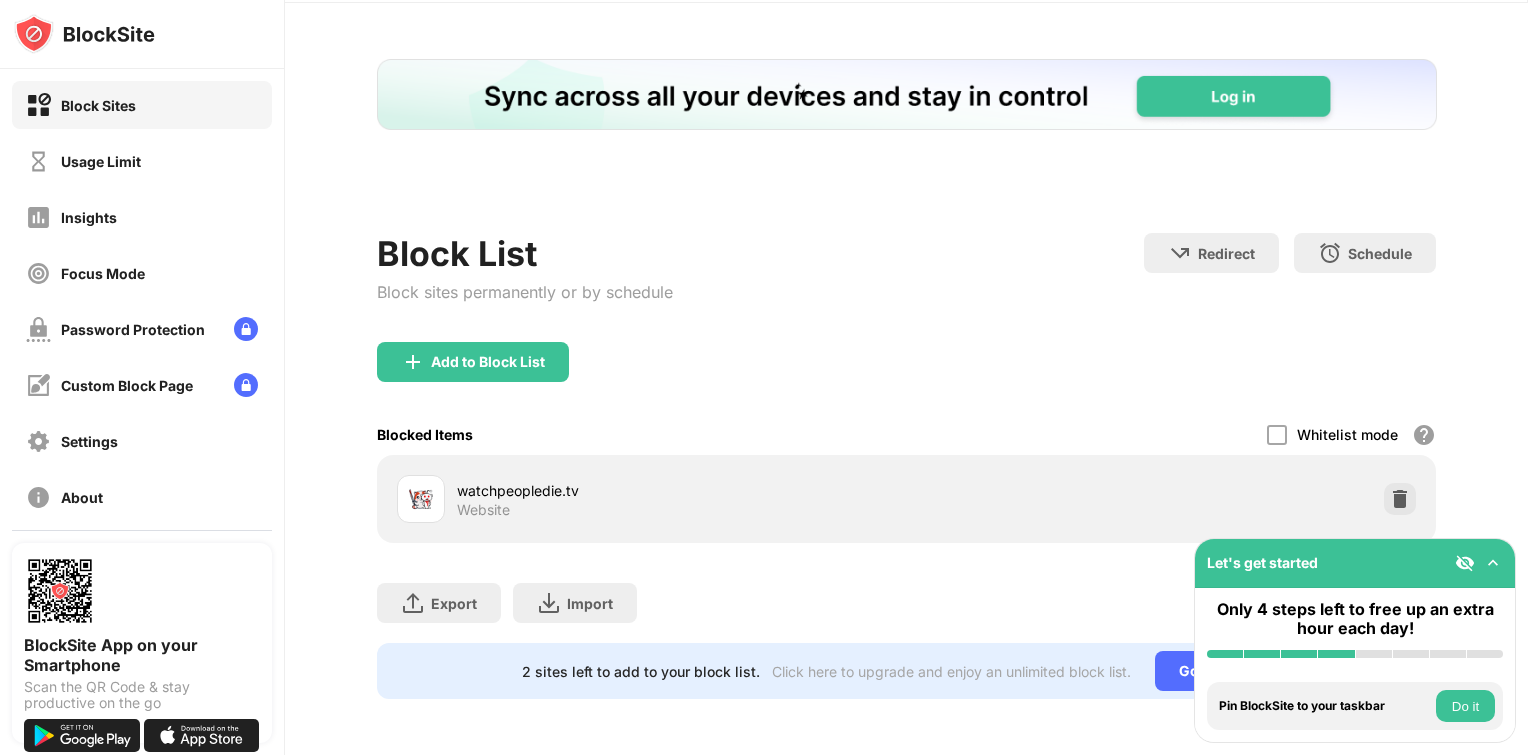 click at bounding box center (1493, 563) 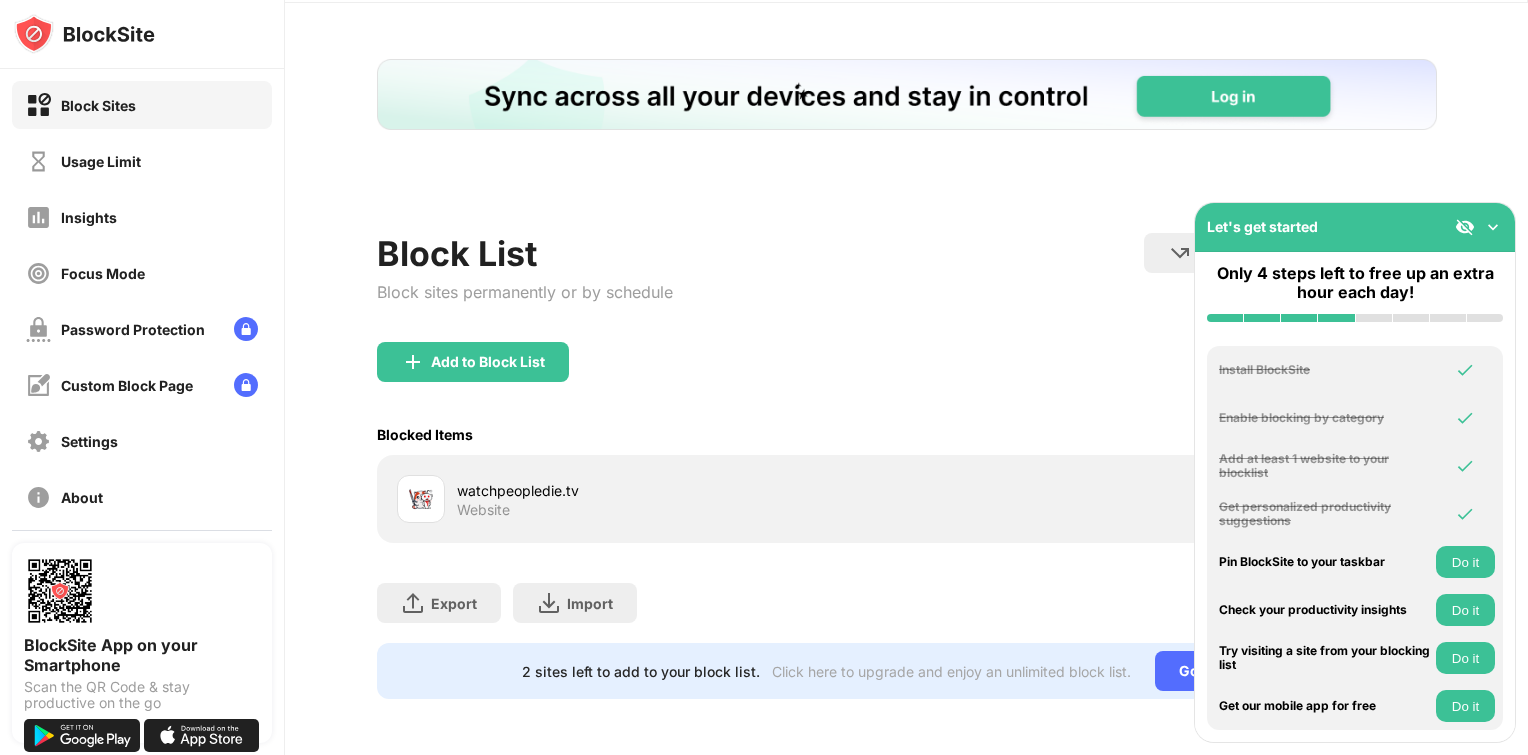 click at bounding box center (1465, 227) 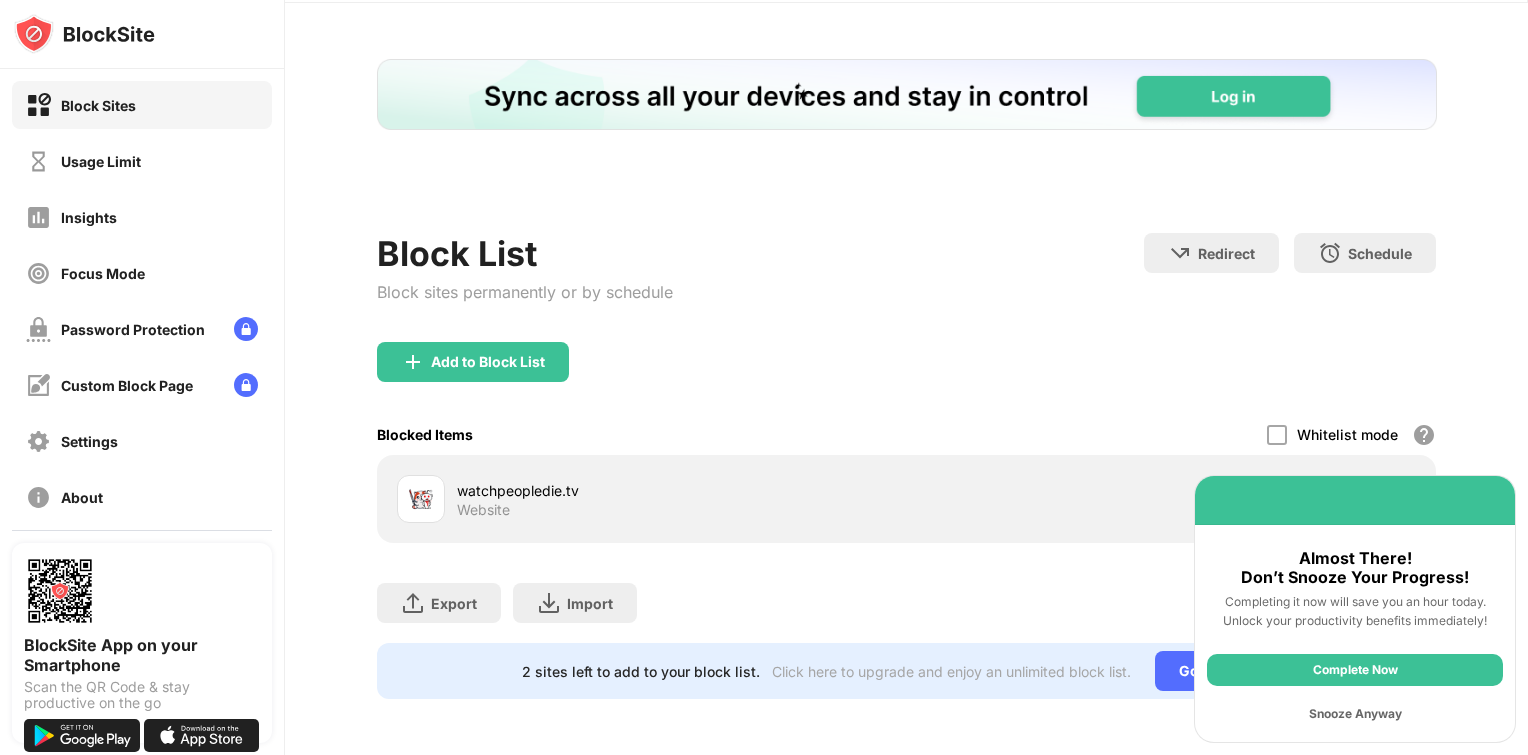 click on "Snooze Anyway" at bounding box center (1355, 714) 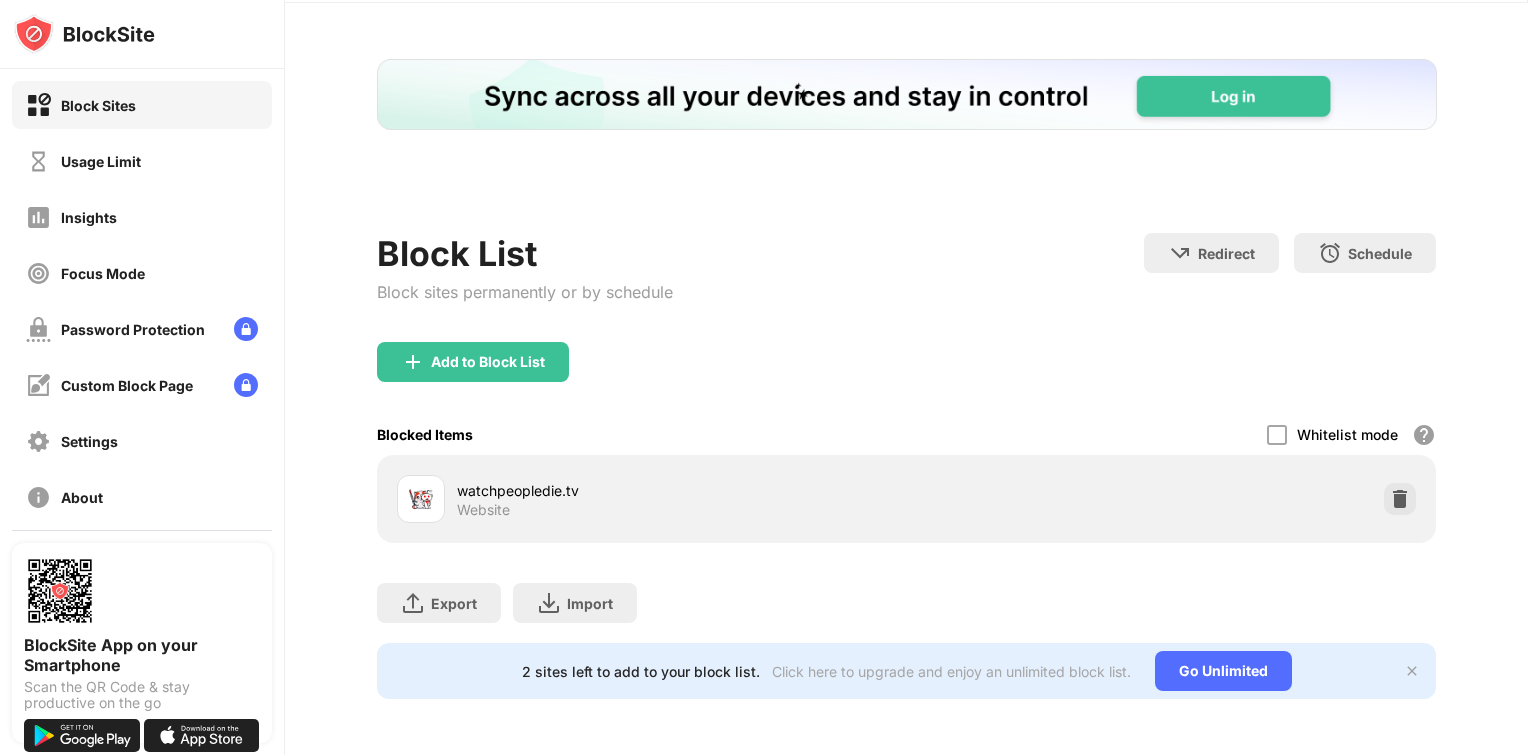 click on "Block List Block sites permanently or by schedule Redirect Choose a site to be redirected to when blocking is active Schedule Select which days and timeframes the block list will be active. Add to Block List Blocked Items Whitelist mode Block all websites except for those in your whitelist. Whitelist Mode only works with URLs and won't include categories or keywords. watchpeopledie.tv Website Export Export Files (for websites items only) Import Import Files (for websites items only) 2 sites left to add to your block list. Click here to upgrade and enjoy an unlimited block list. Go Unlimited" at bounding box center [906, 379] 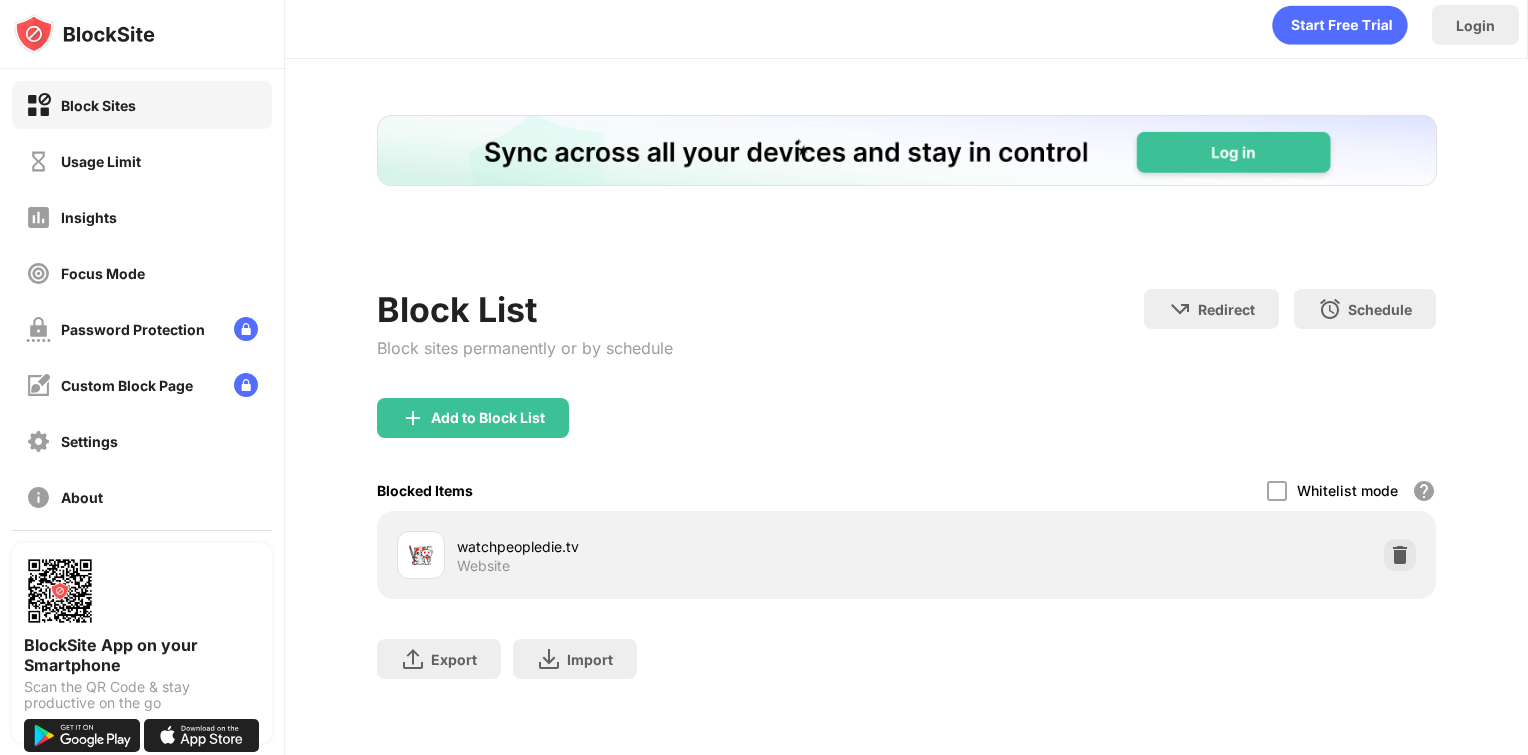 scroll, scrollTop: 24, scrollLeft: 0, axis: vertical 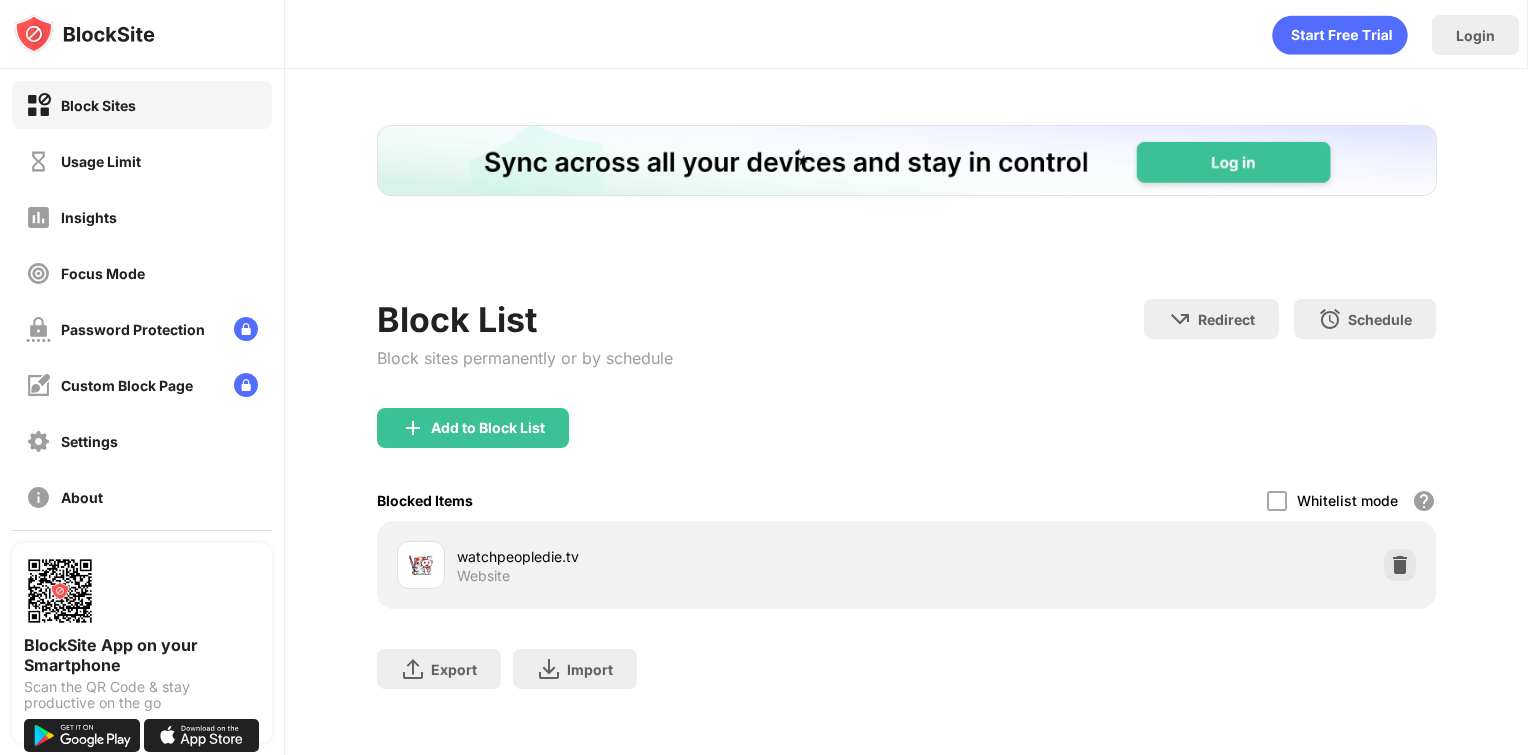 click on "watchpeopledie.tv Website" at bounding box center [907, 565] 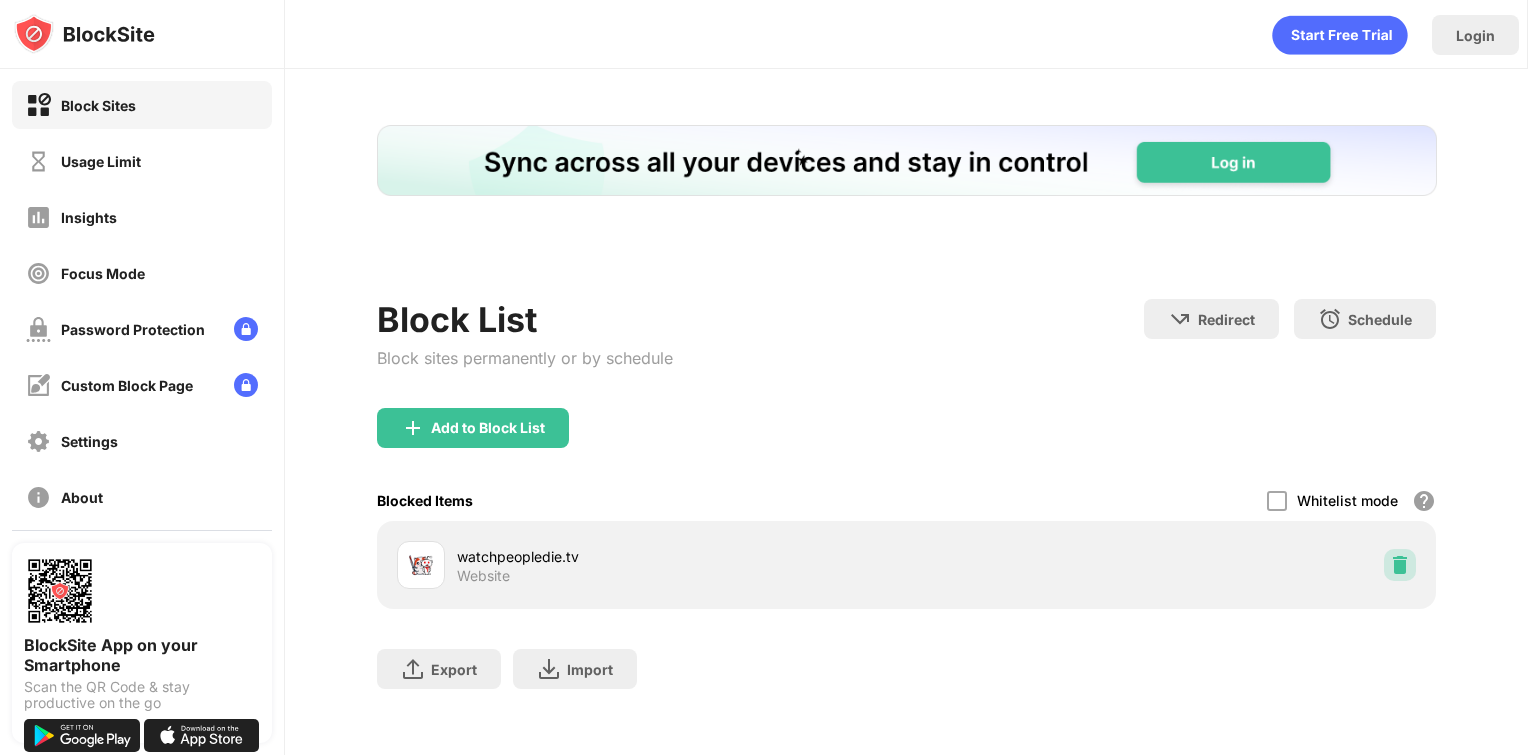 click at bounding box center [1400, 565] 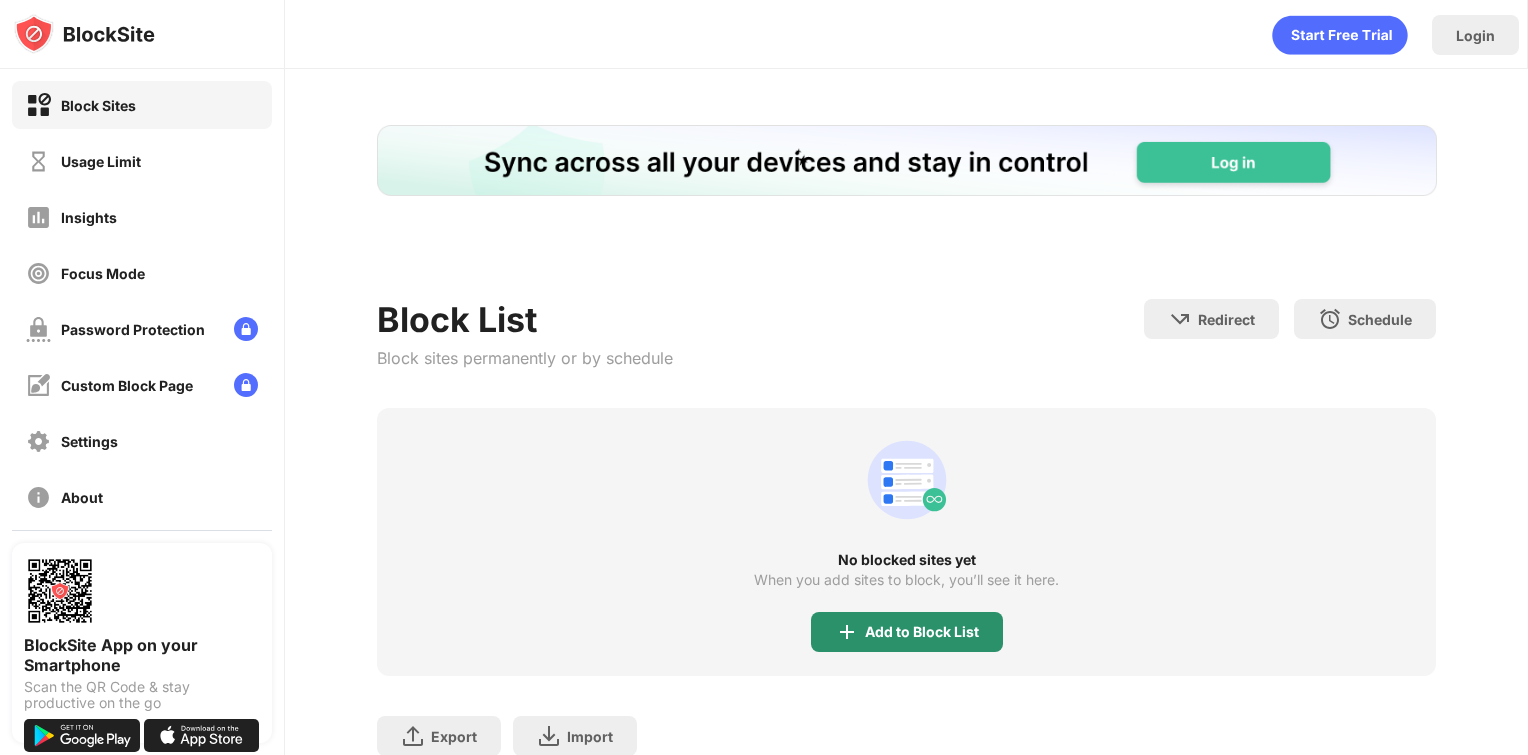 click on "Add to Block List" at bounding box center (922, 632) 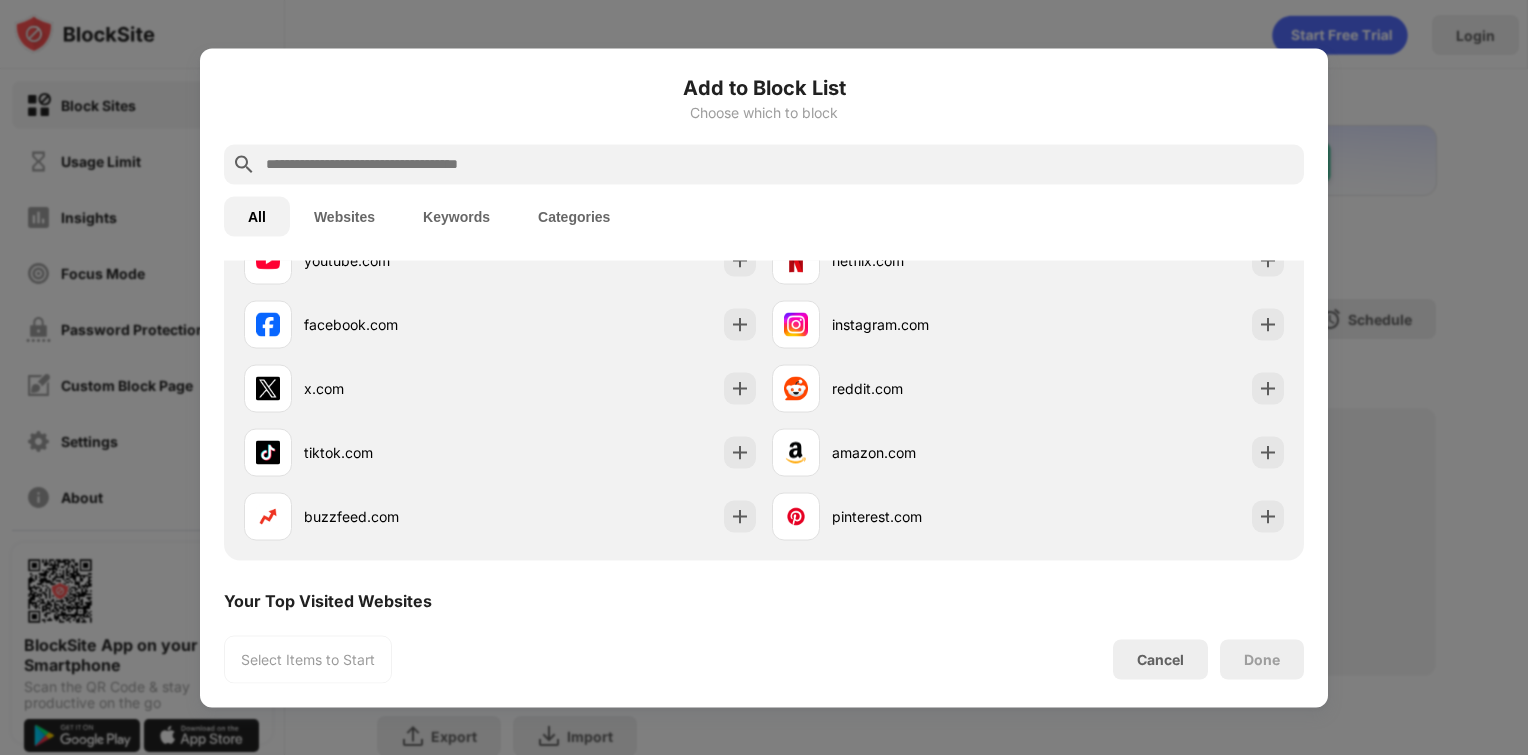scroll, scrollTop: 300, scrollLeft: 0, axis: vertical 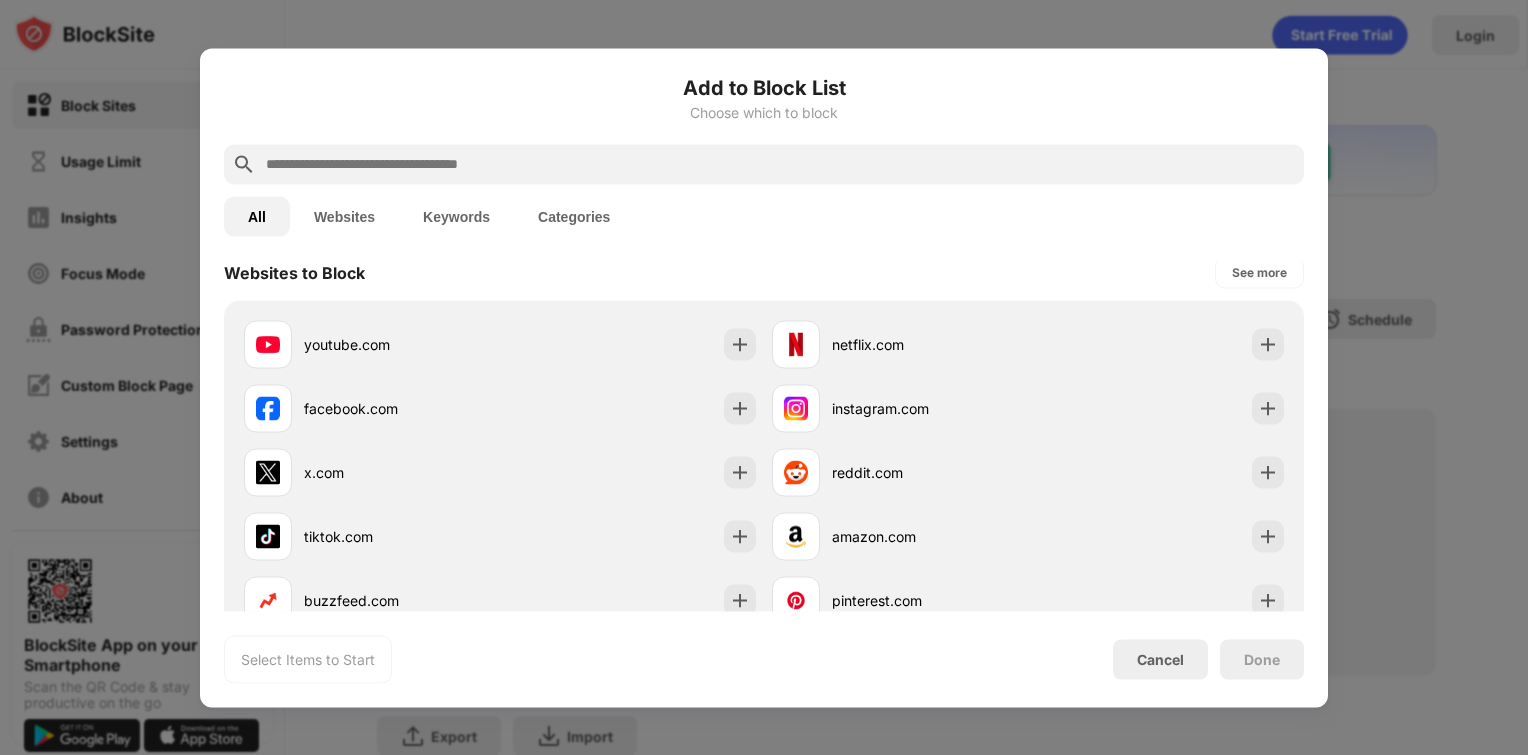 click at bounding box center (764, 164) 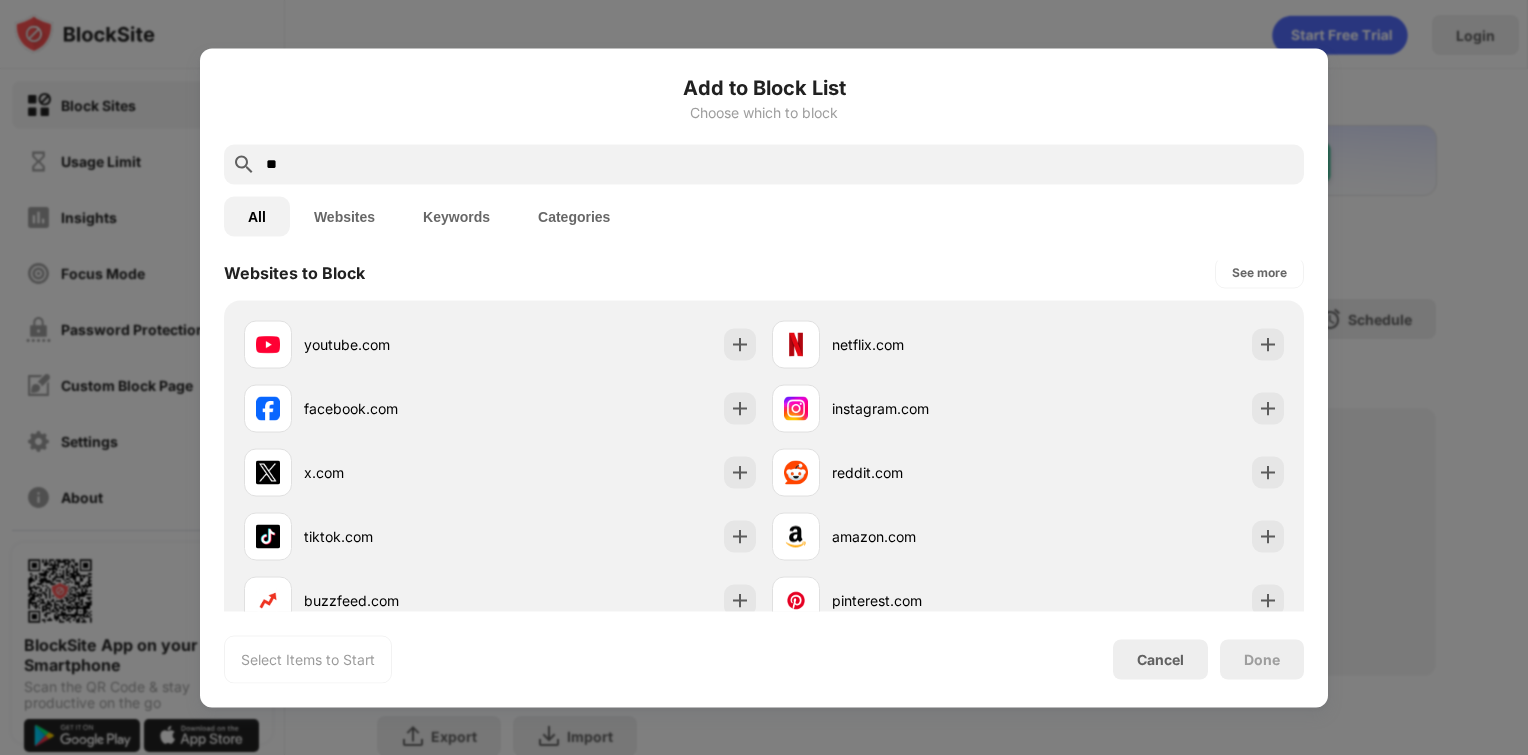 scroll, scrollTop: 0, scrollLeft: 0, axis: both 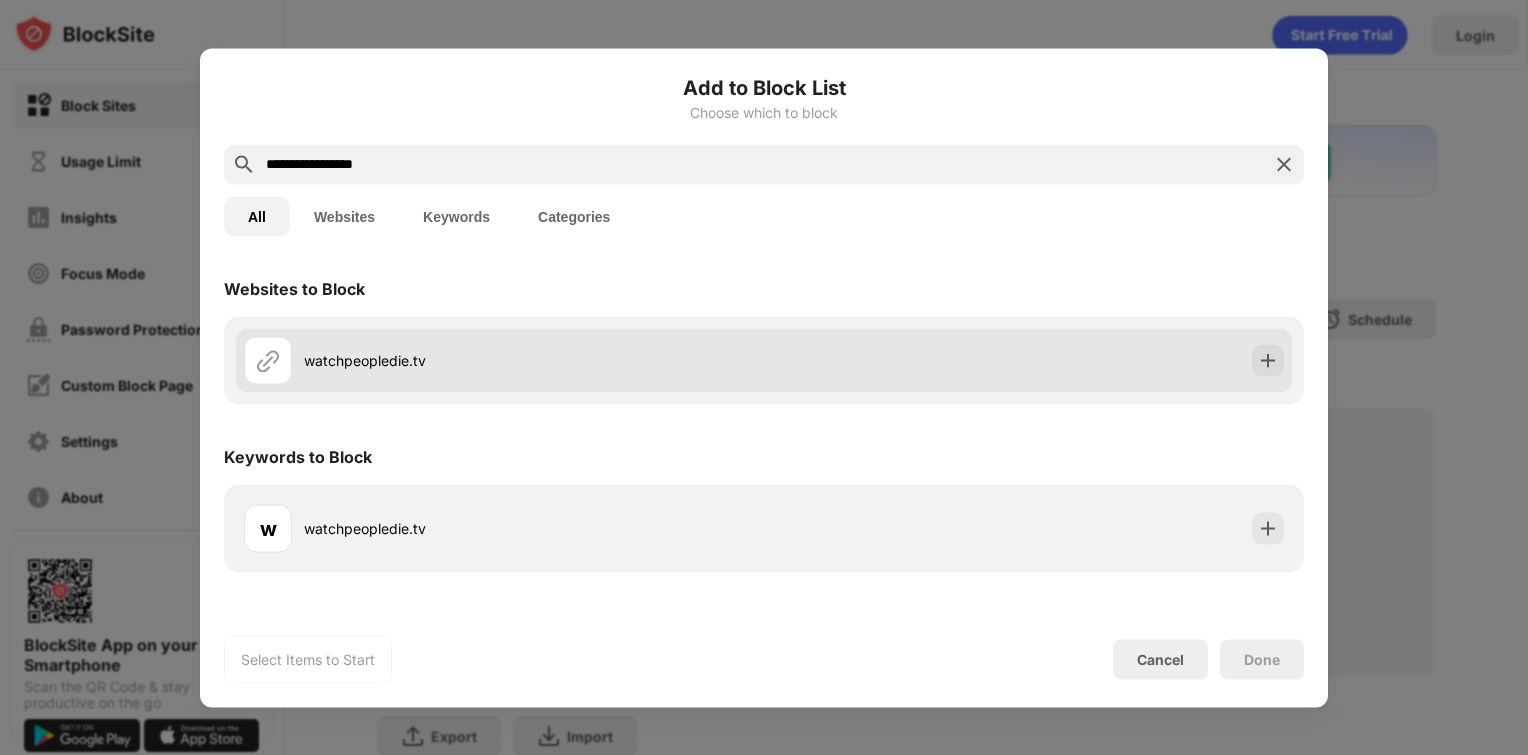 type on "**********" 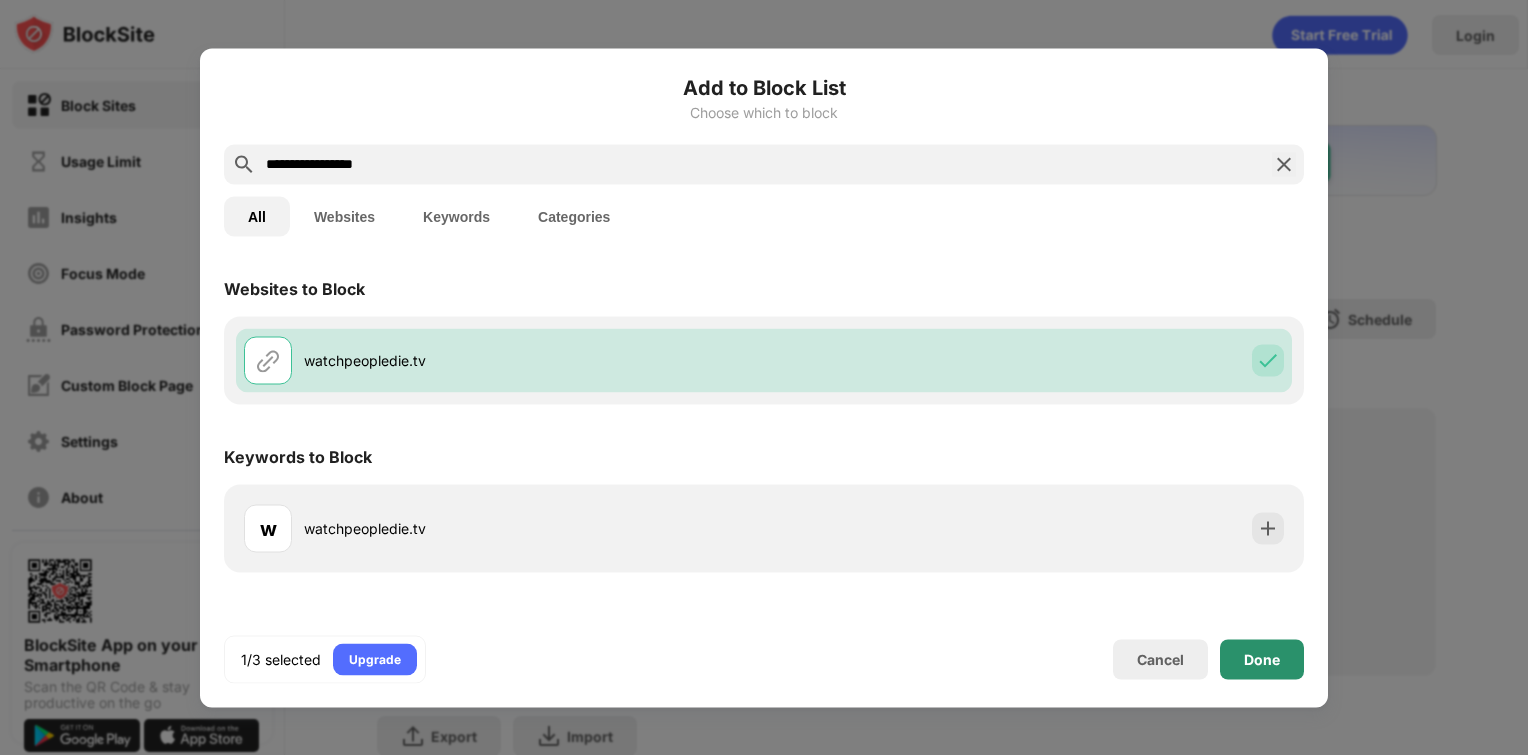 click on "Done" at bounding box center (1262, 659) 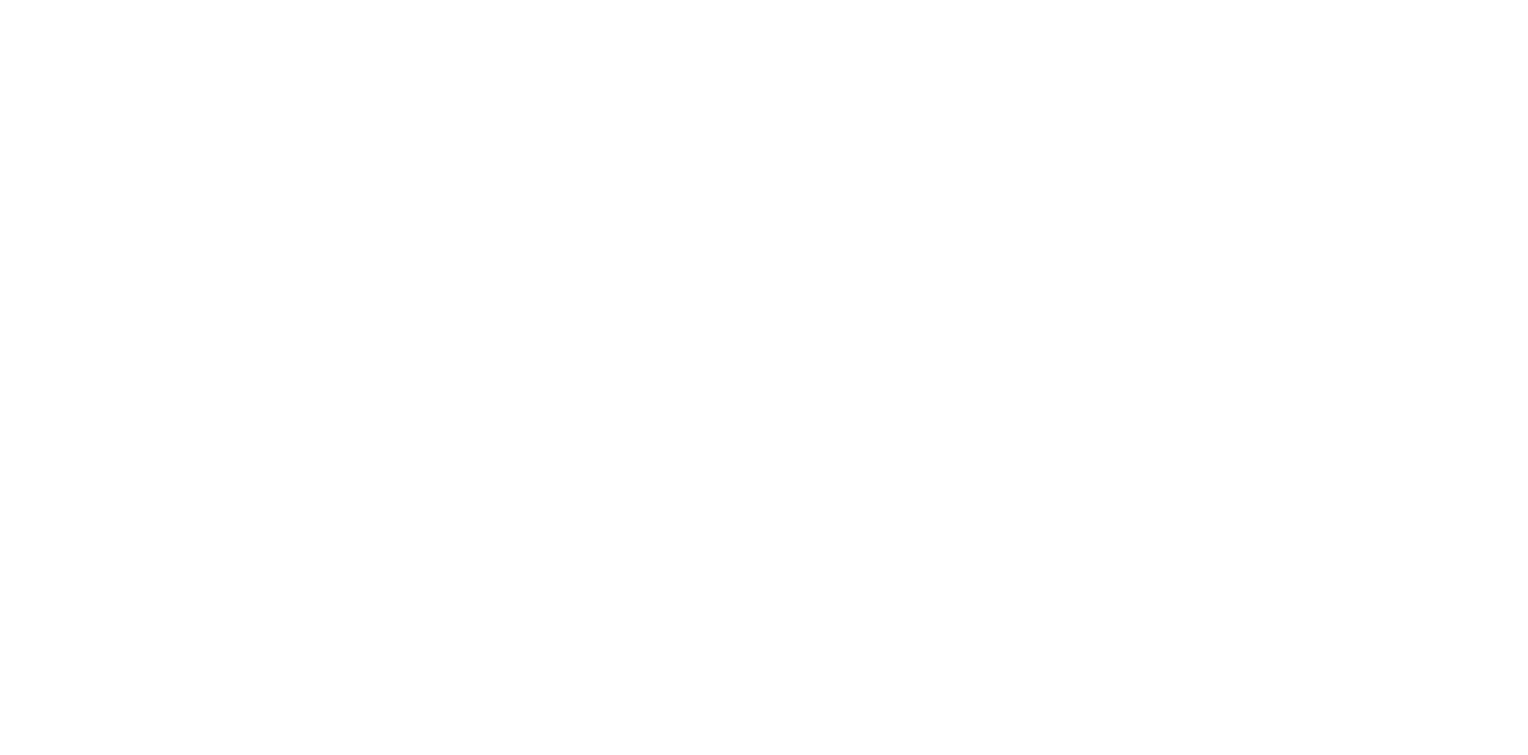 scroll, scrollTop: 0, scrollLeft: 0, axis: both 